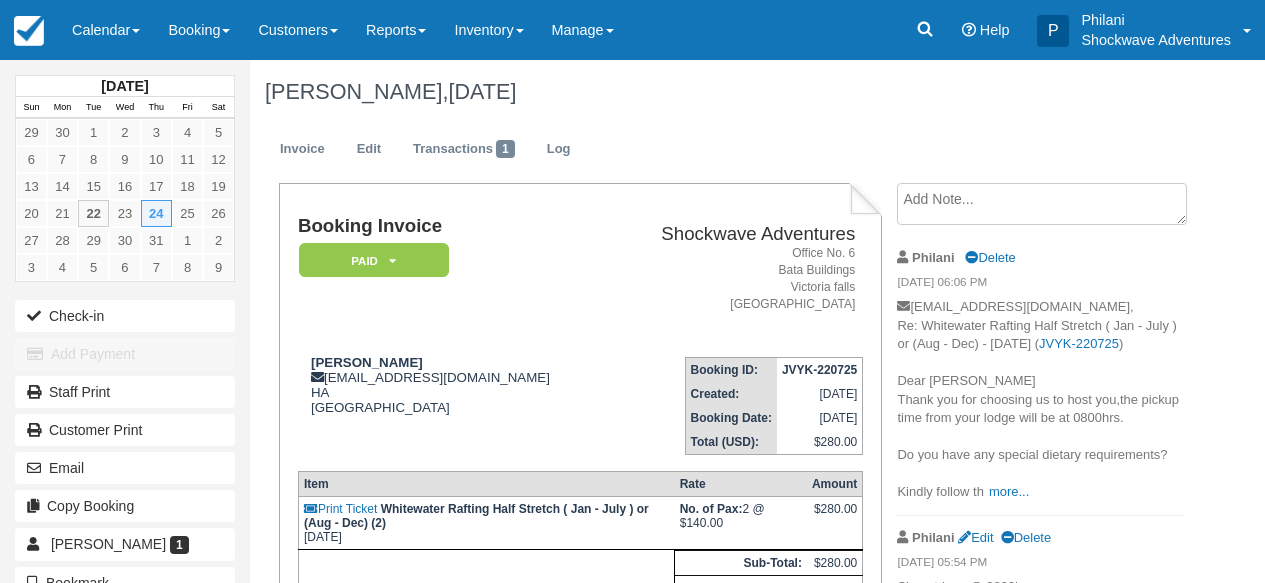 click on "Calendar" at bounding box center (106, 30) 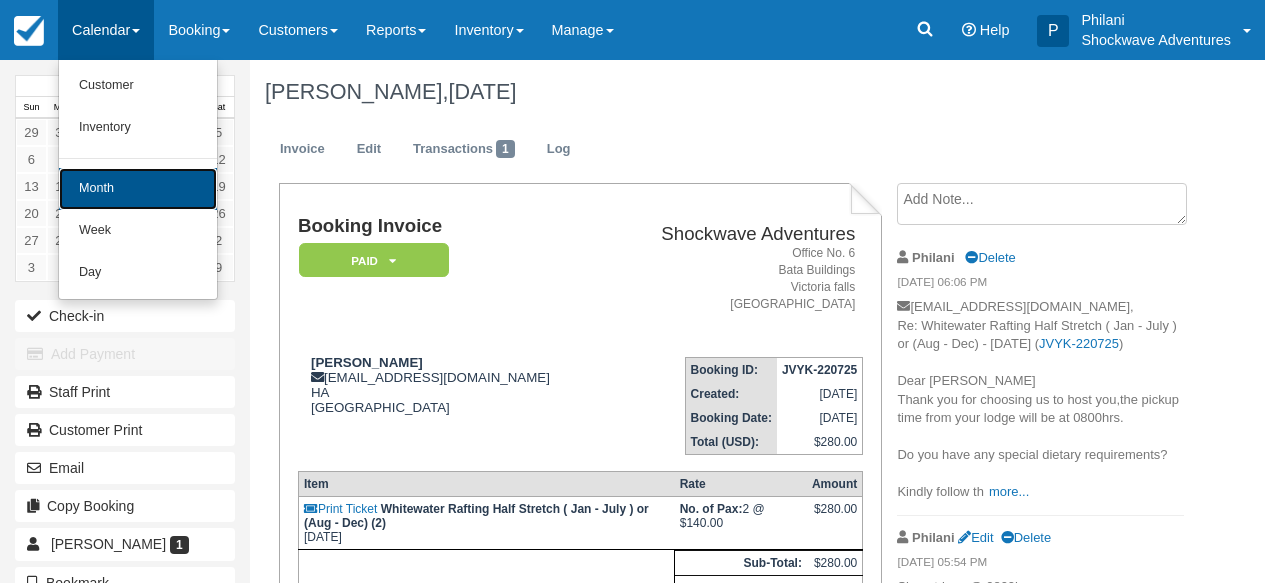 click on "Month" at bounding box center (138, 189) 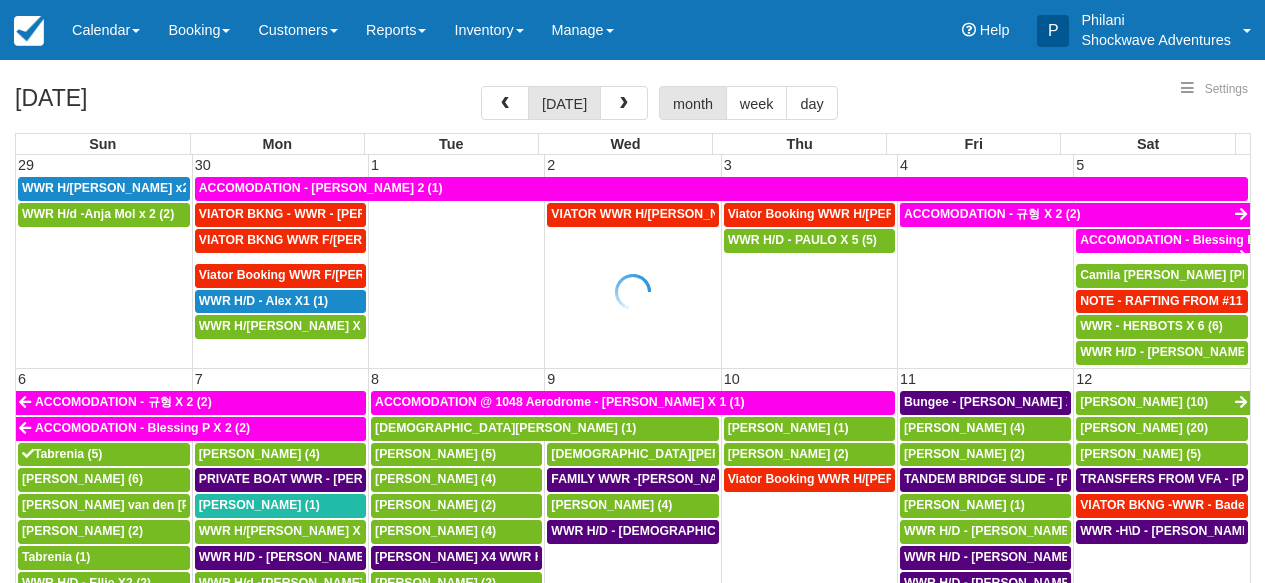 select 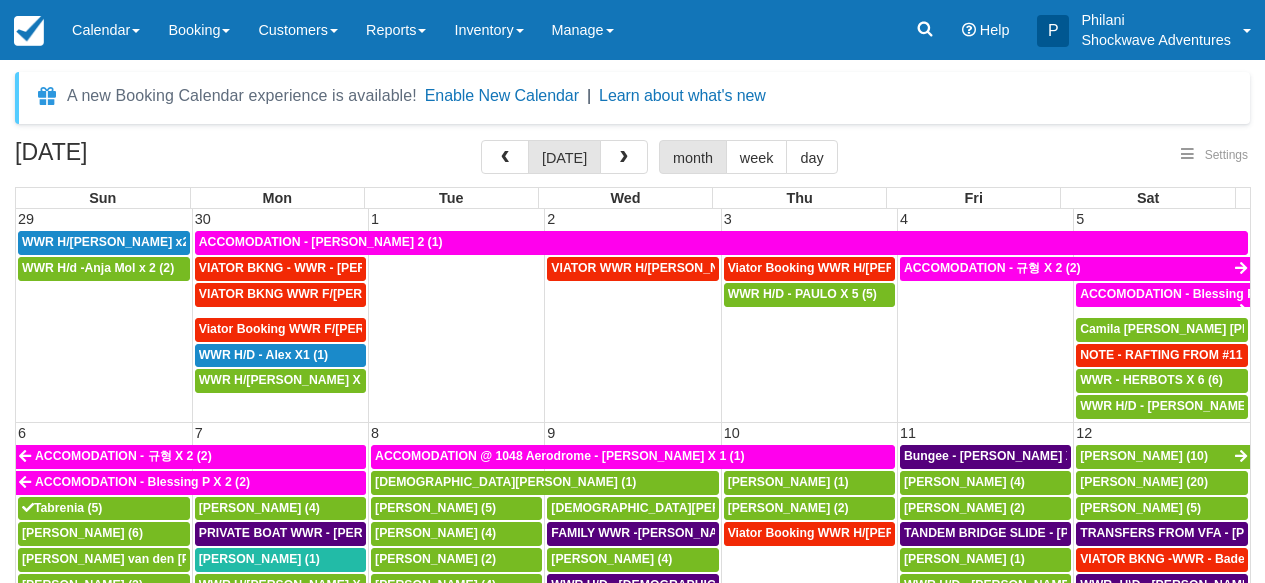 select 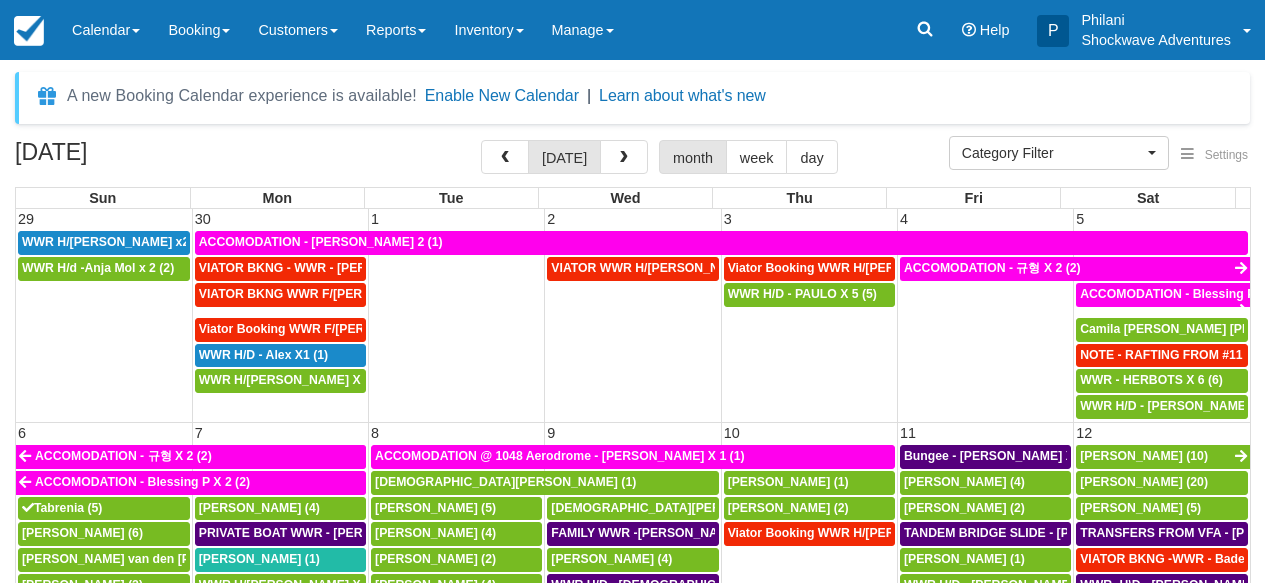 scroll, scrollTop: 0, scrollLeft: 0, axis: both 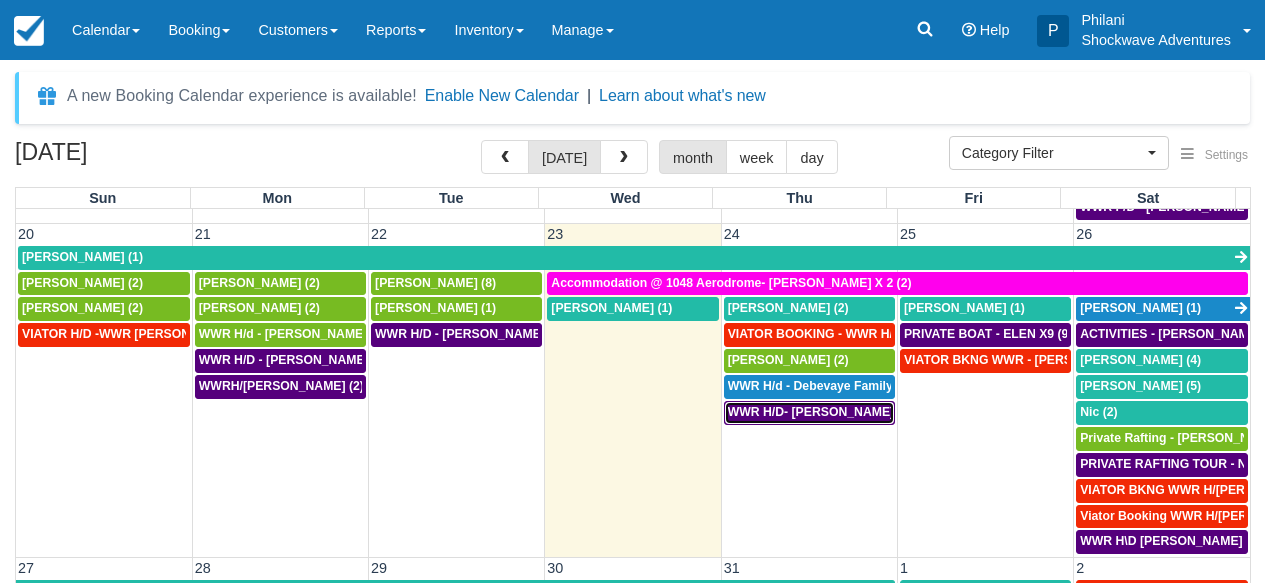 click on "WWR H/D- KRYSTAL KING X2 (2)" at bounding box center (829, 412) 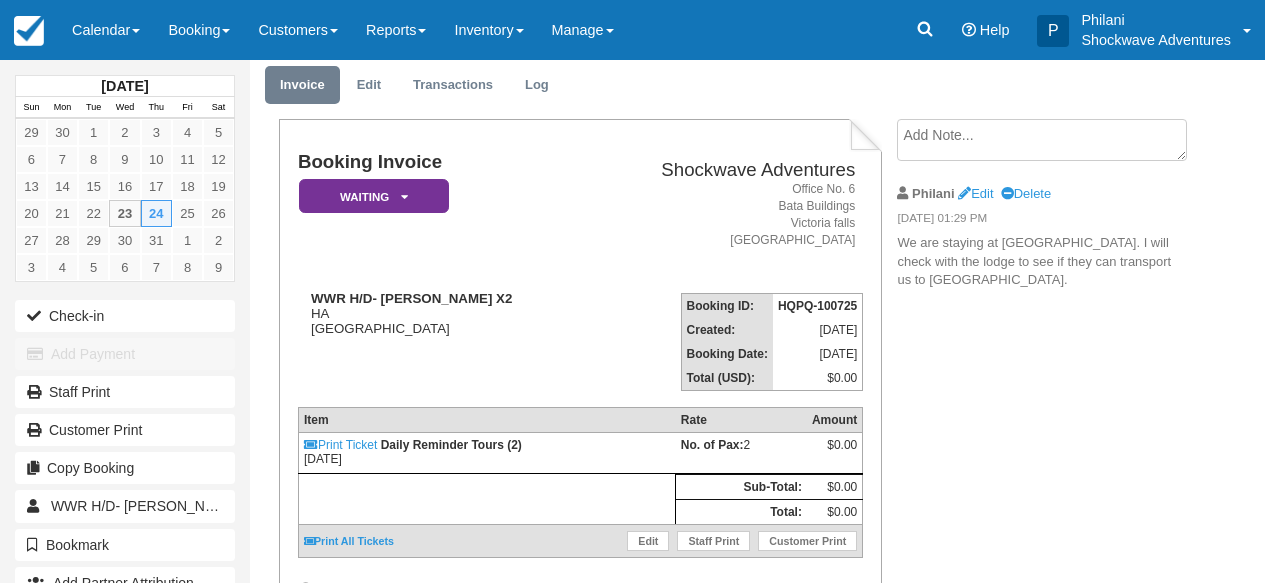 scroll, scrollTop: 0, scrollLeft: 0, axis: both 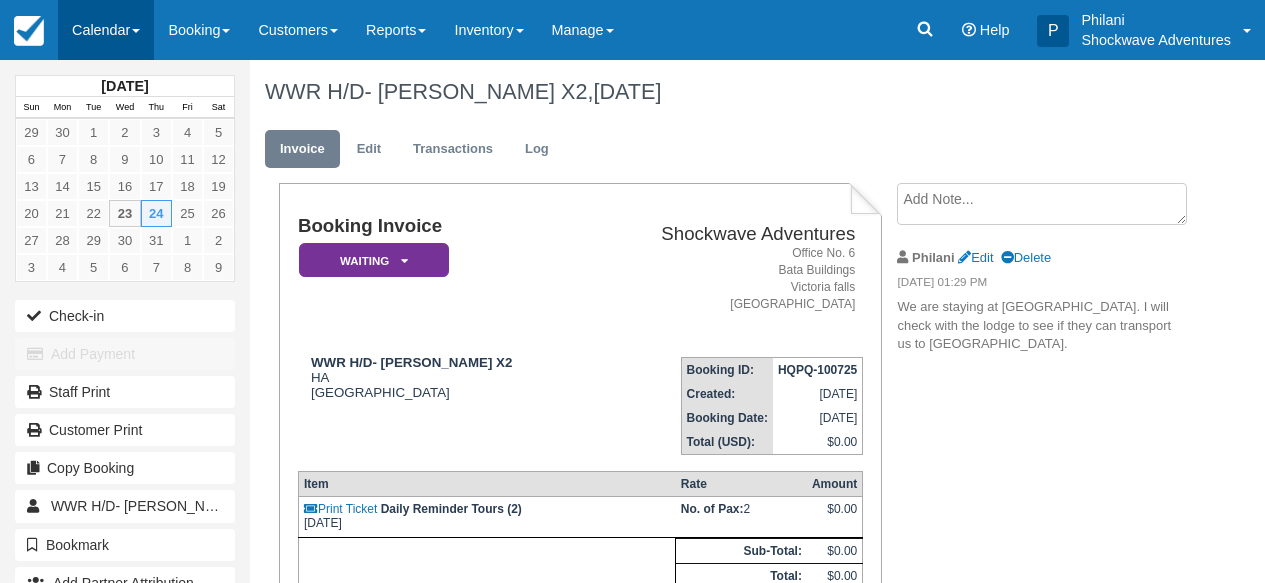 click on "Calendar" at bounding box center (106, 30) 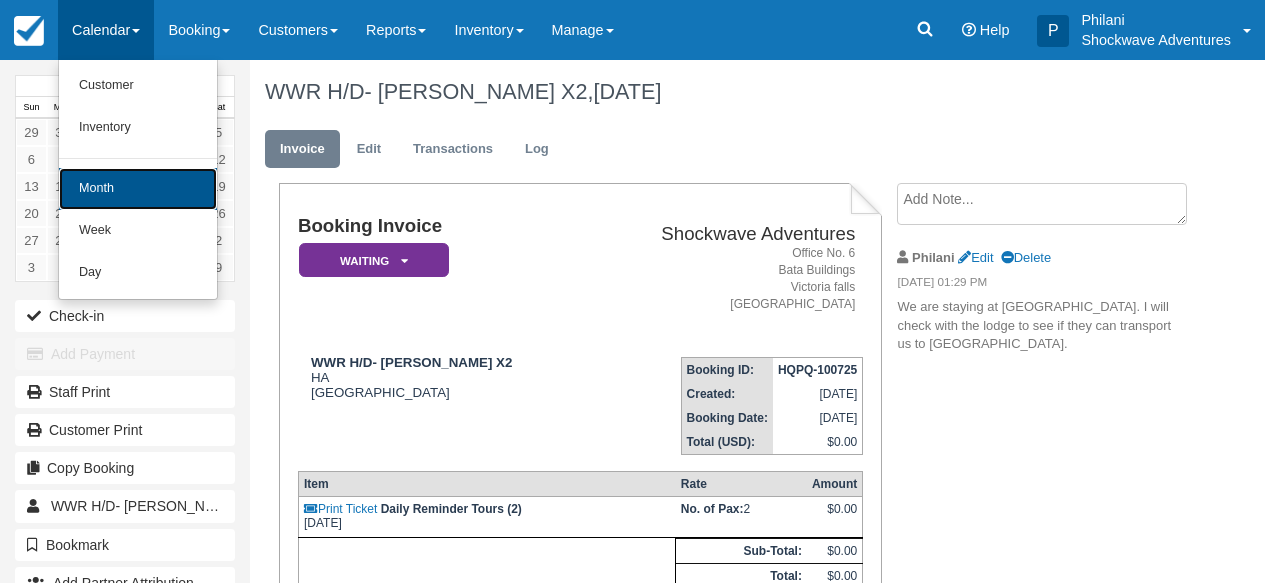 click on "Month" at bounding box center (138, 189) 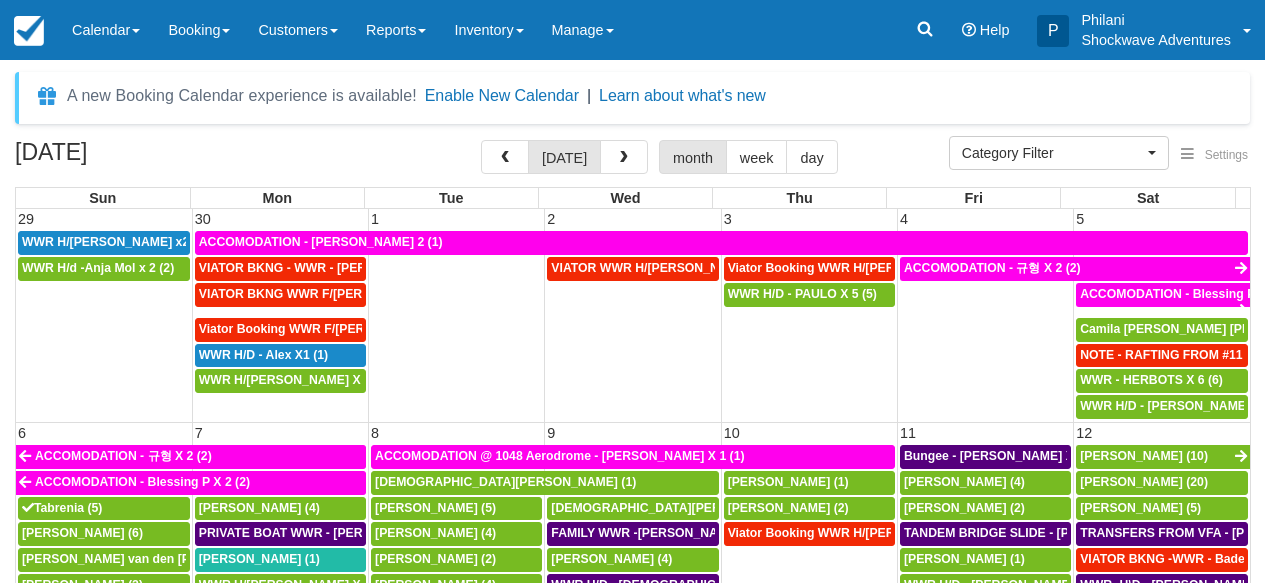 select 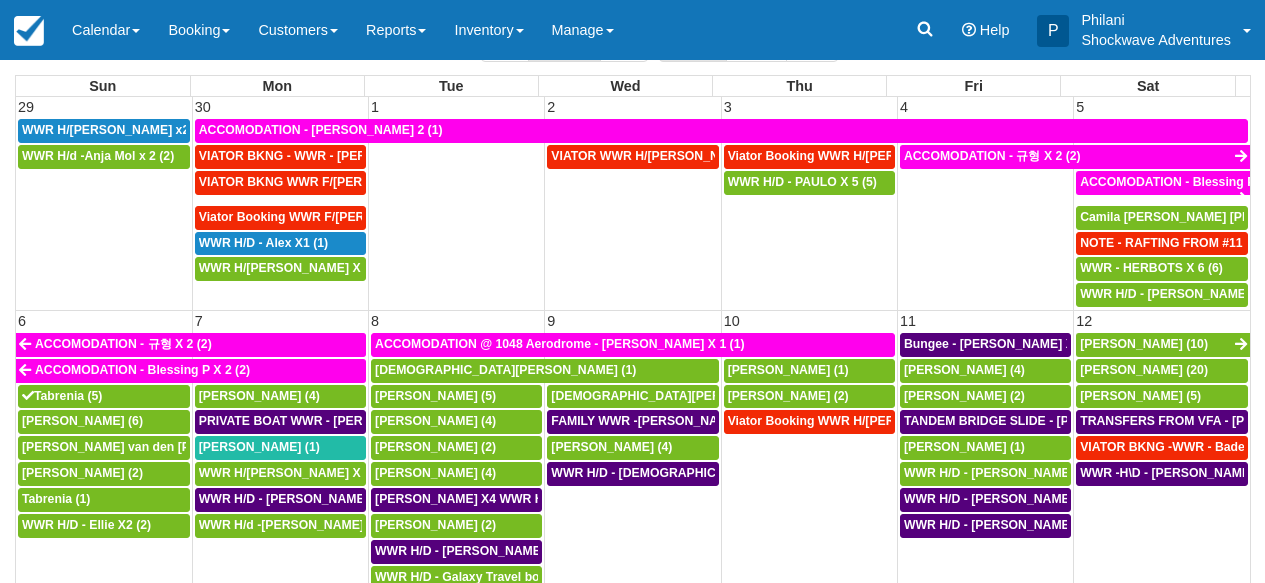 scroll, scrollTop: 576, scrollLeft: 0, axis: vertical 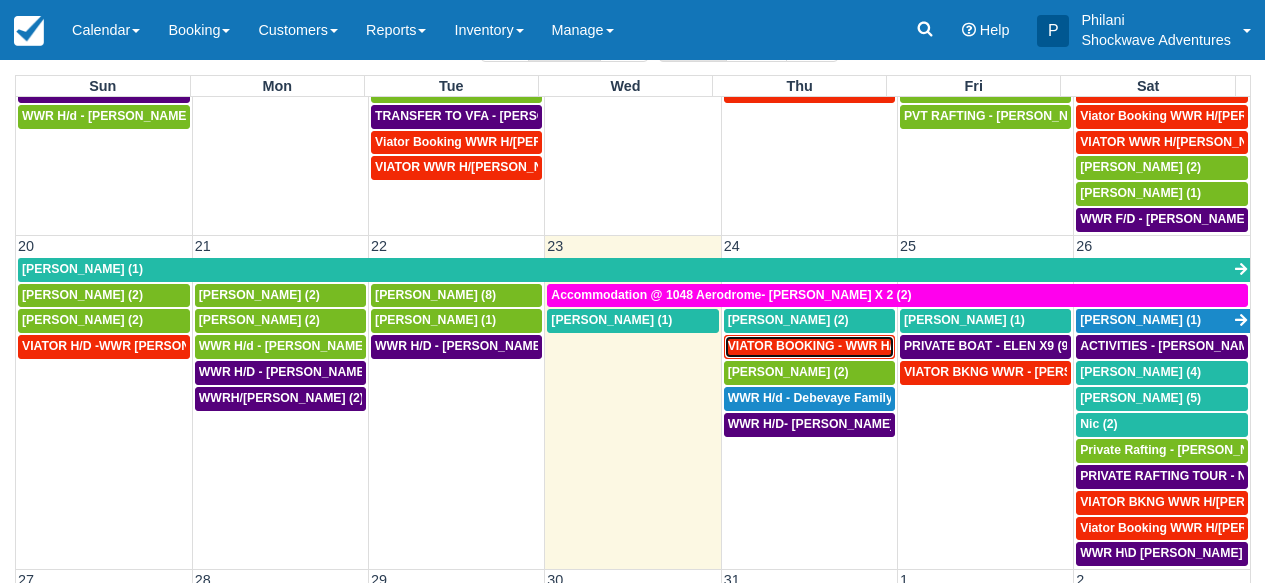 click on "VIATOR BOOKING - WWR H/D - CHANHOK ZACH X1 (1)" at bounding box center (889, 346) 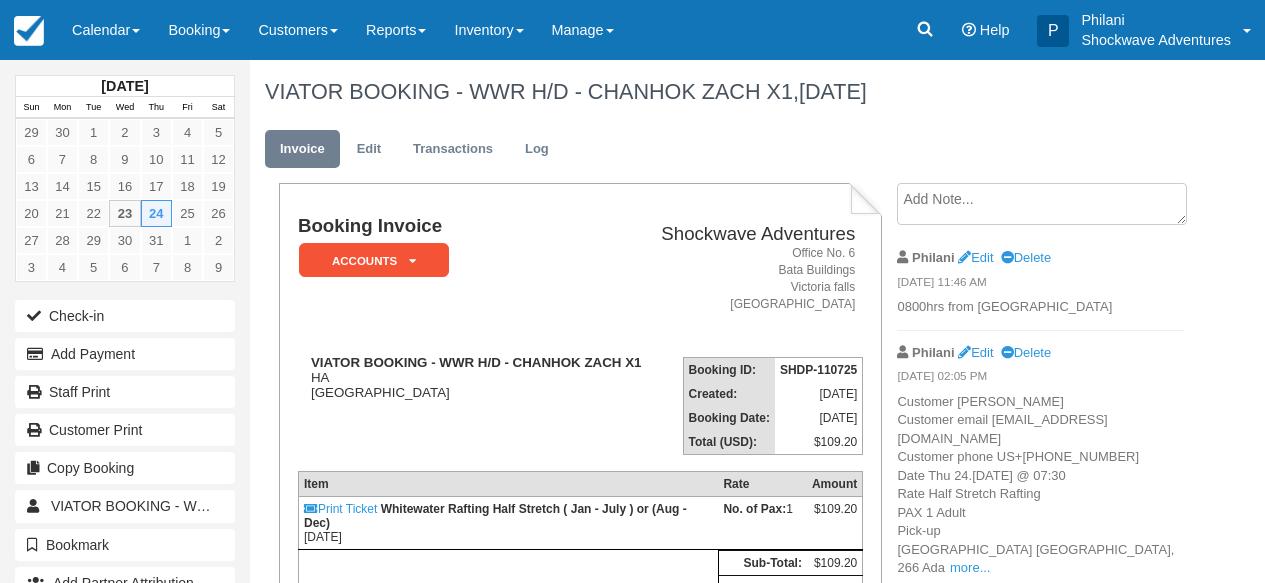 scroll, scrollTop: 160, scrollLeft: 0, axis: vertical 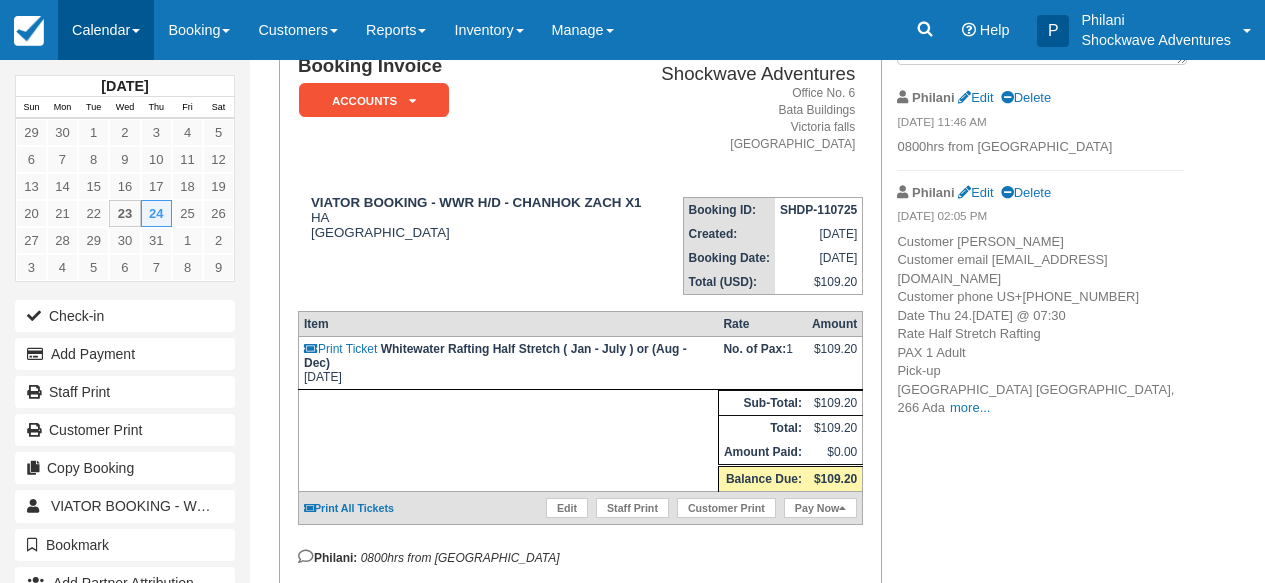 click on "Calendar" at bounding box center (106, 30) 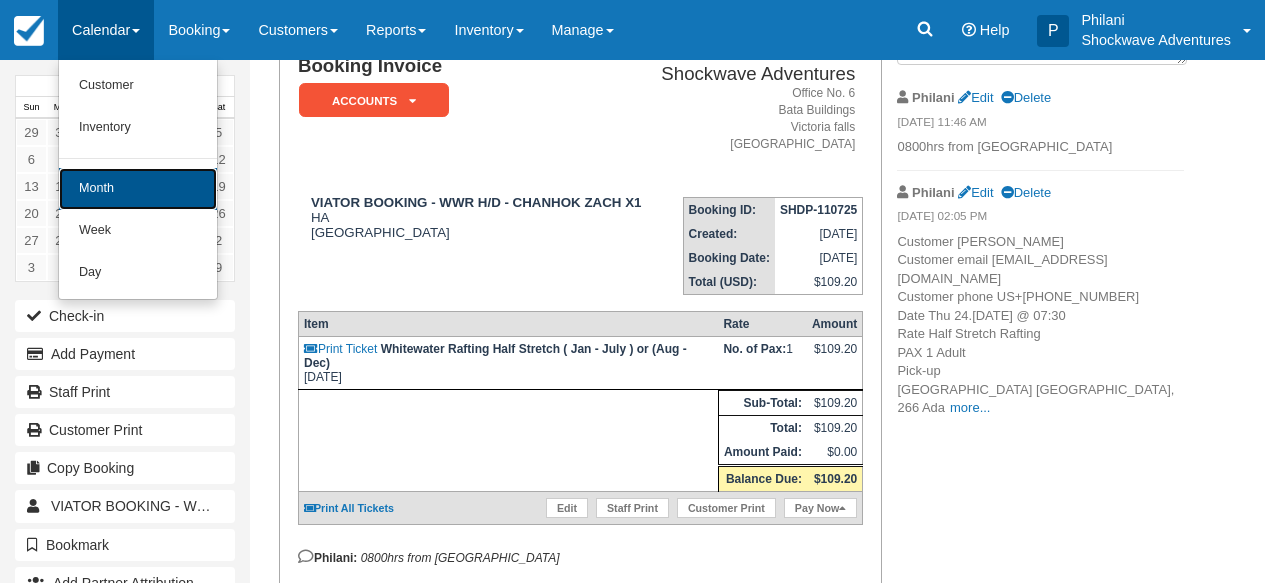 click on "Month" at bounding box center [138, 189] 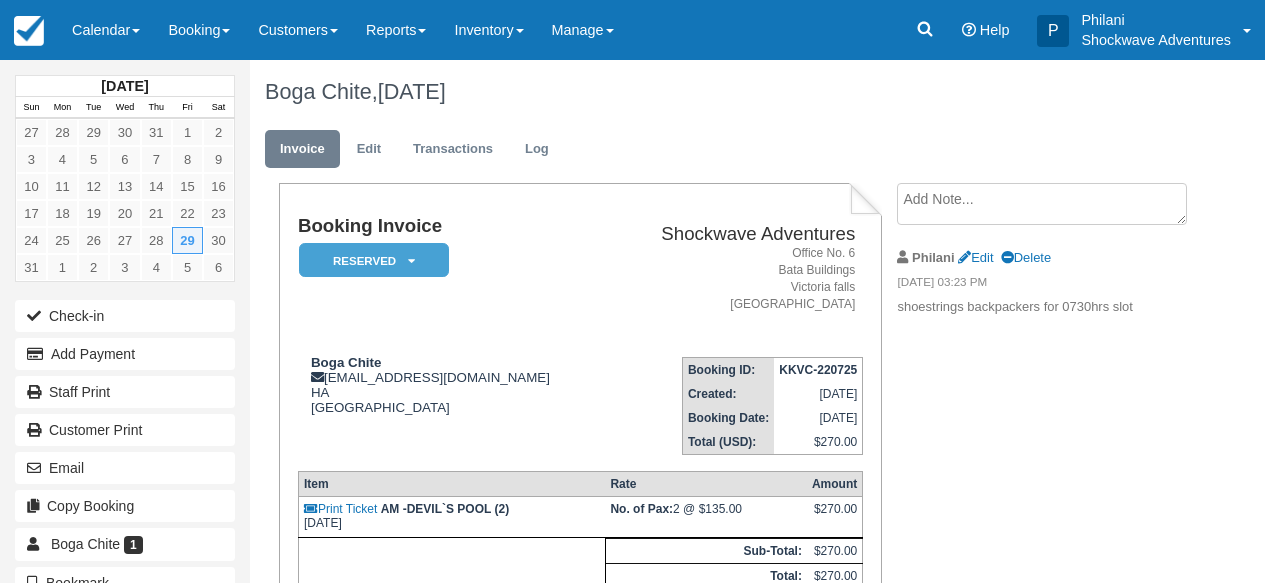 click on "Calendar" at bounding box center (106, 30) 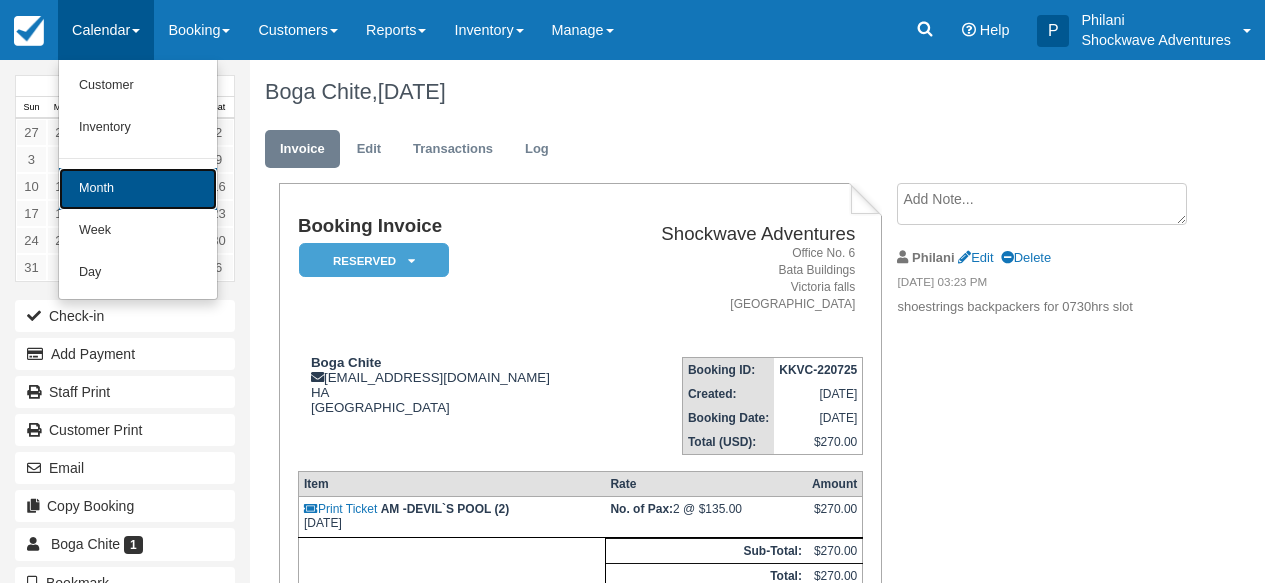 click on "Month" at bounding box center (138, 189) 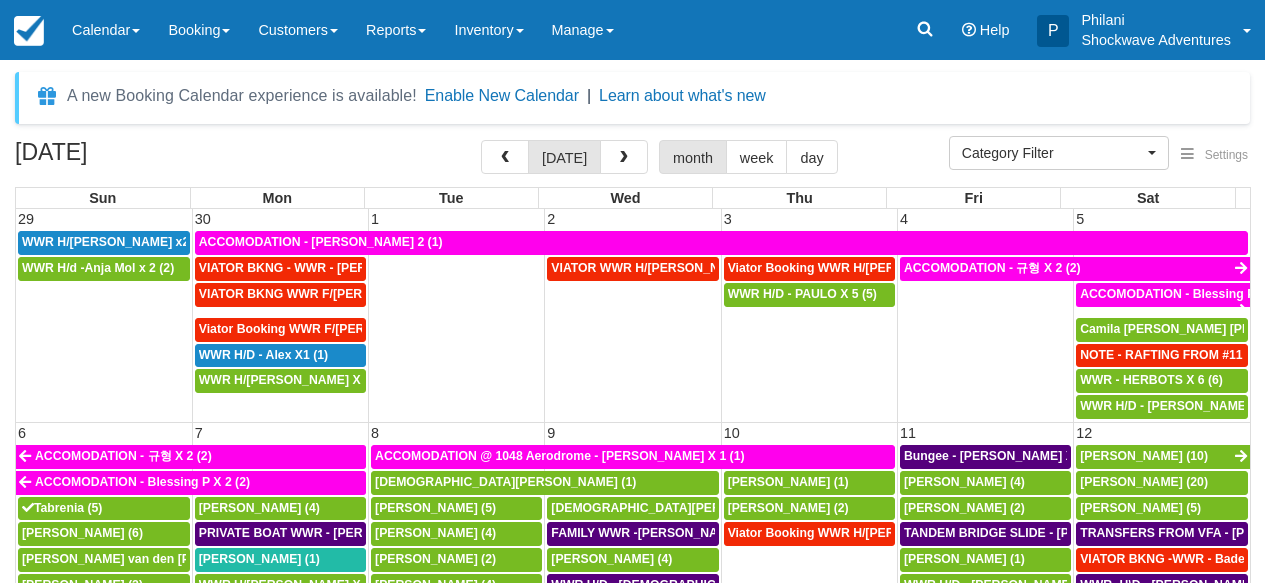 select 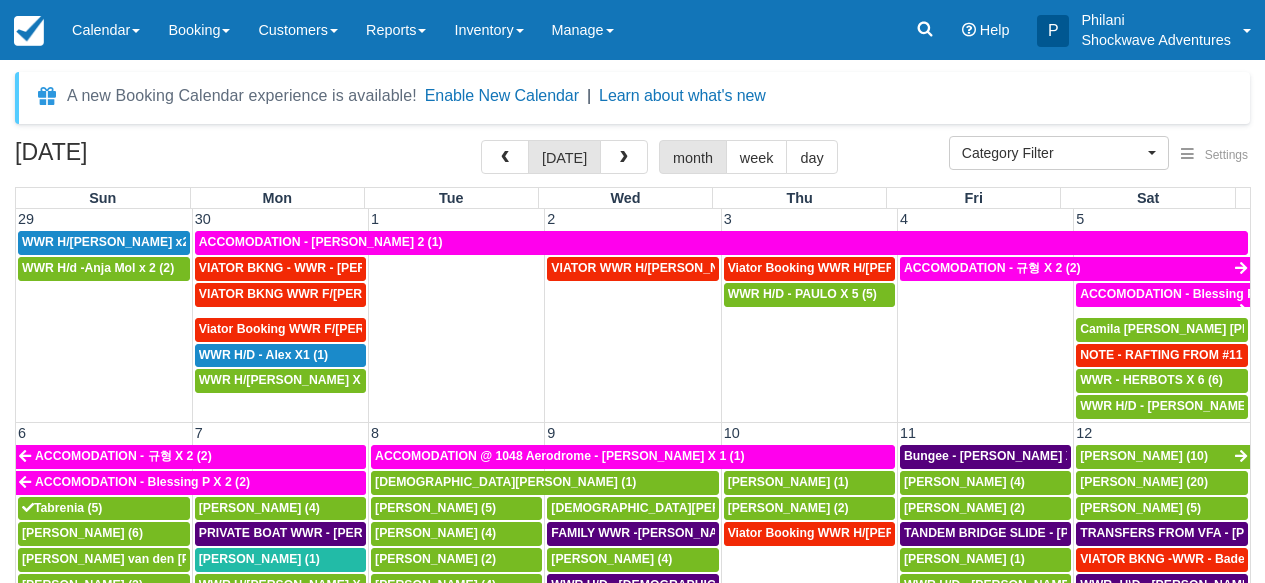 scroll, scrollTop: 0, scrollLeft: 0, axis: both 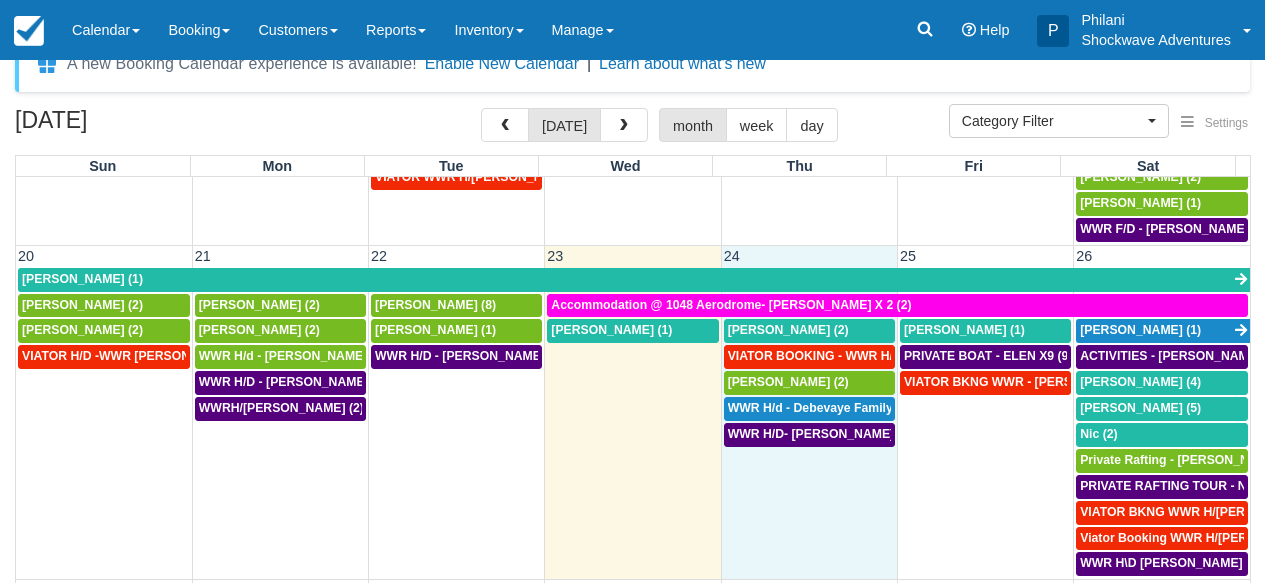 click on "WWR H/D- KRYSTAL KING X2 (2)" at bounding box center [809, 499] 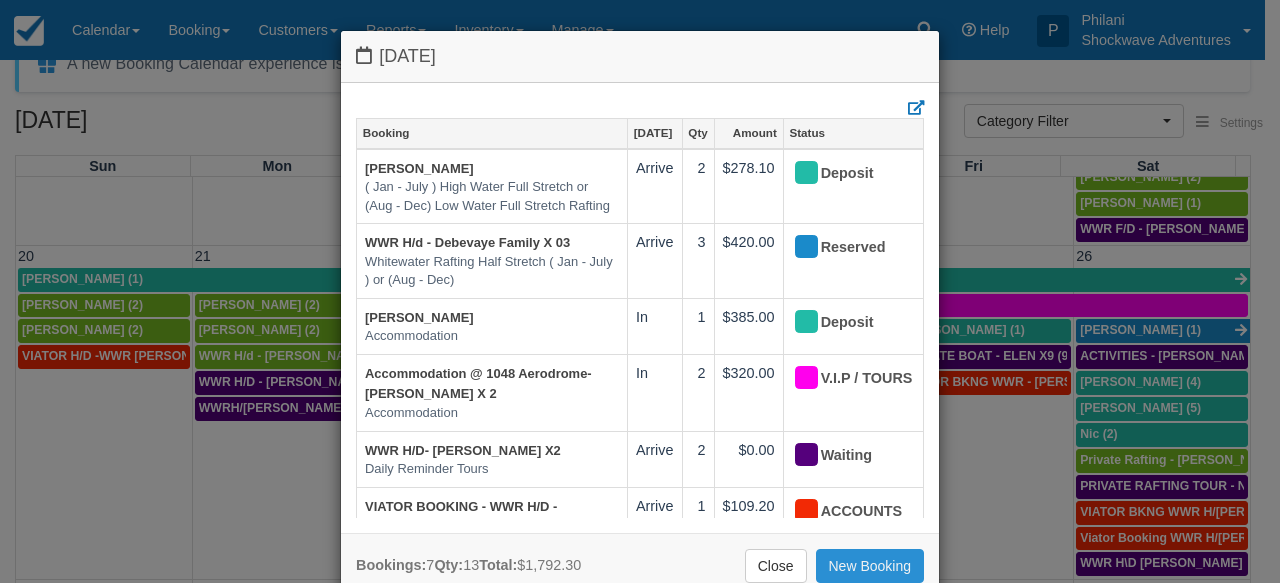 drag, startPoint x: 891, startPoint y: 563, endPoint x: 908, endPoint y: 567, distance: 17.464249 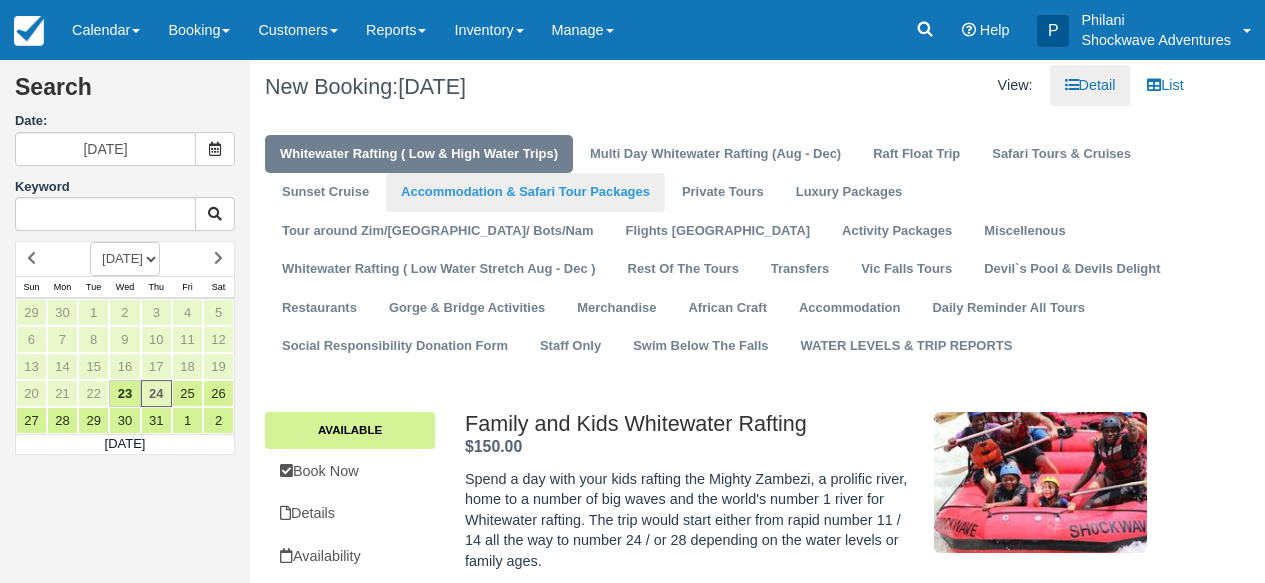 scroll, scrollTop: 0, scrollLeft: 0, axis: both 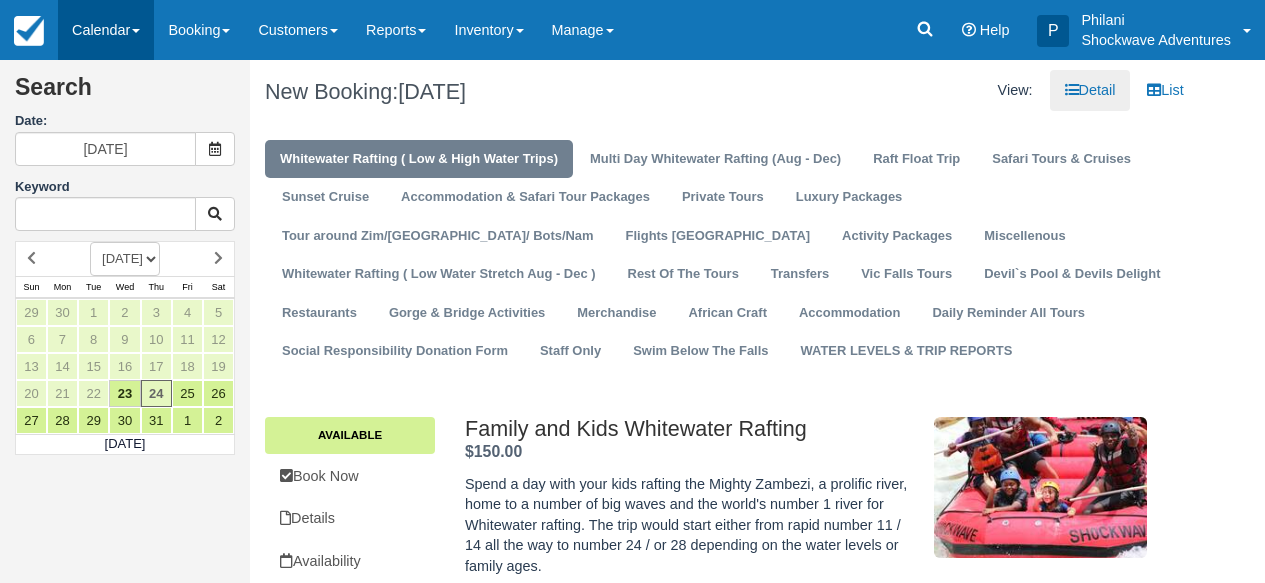 click on "Calendar" at bounding box center [106, 30] 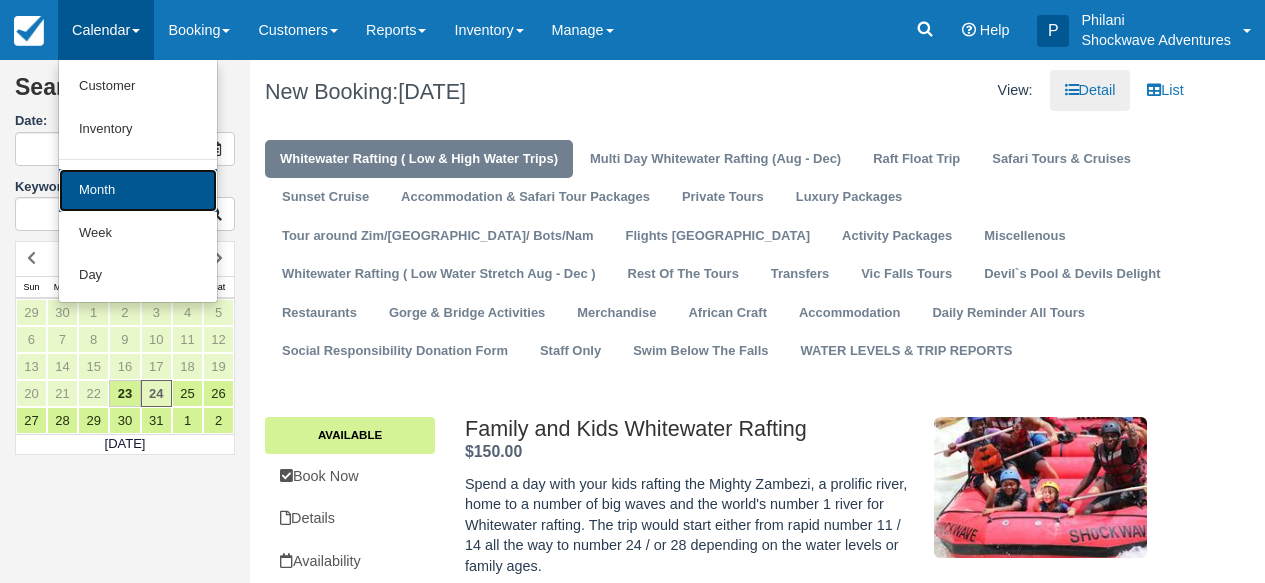 click on "Month" at bounding box center (138, 190) 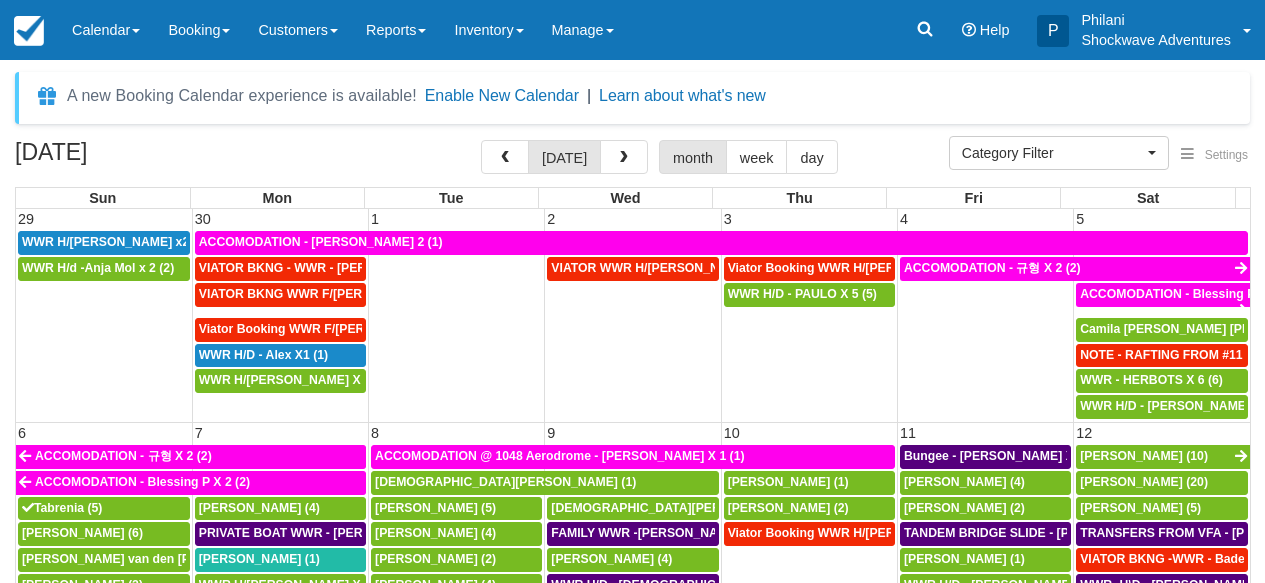 select 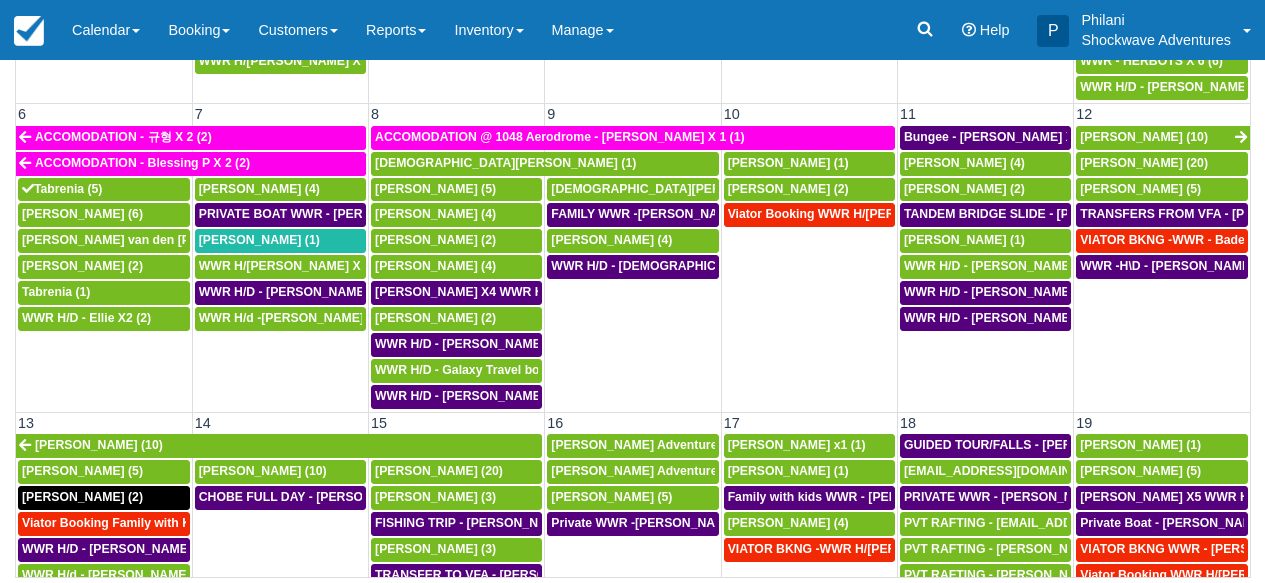 scroll, scrollTop: 319, scrollLeft: 0, axis: vertical 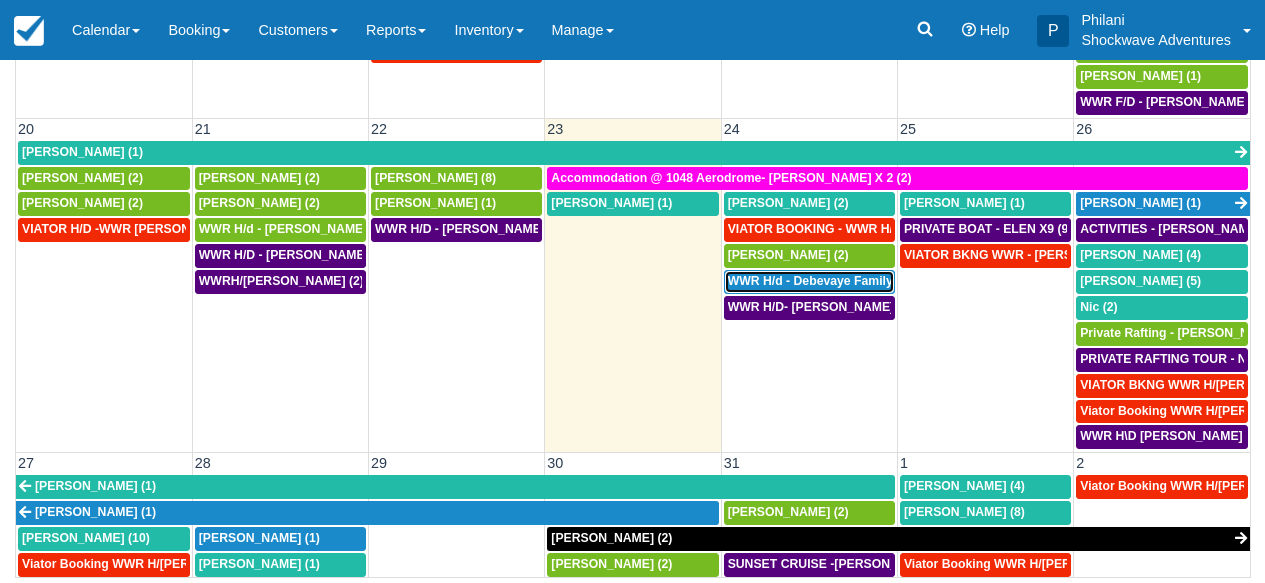 click on "WWR H/d - Debevaye Family X 03 (3)" at bounding box center [834, 281] 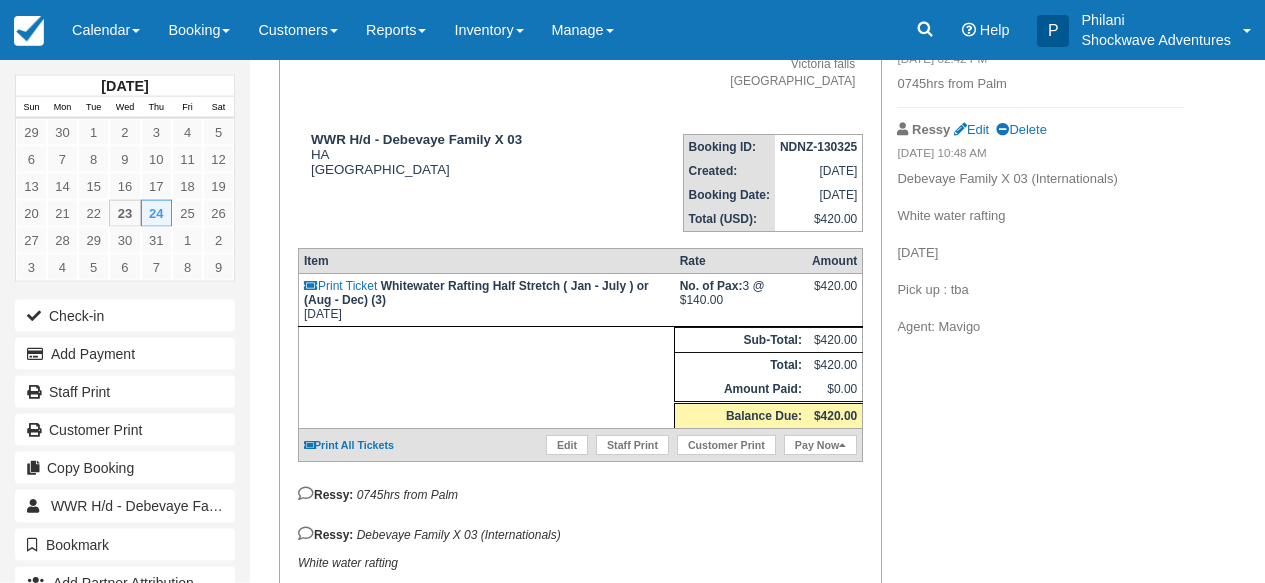 scroll, scrollTop: 190, scrollLeft: 0, axis: vertical 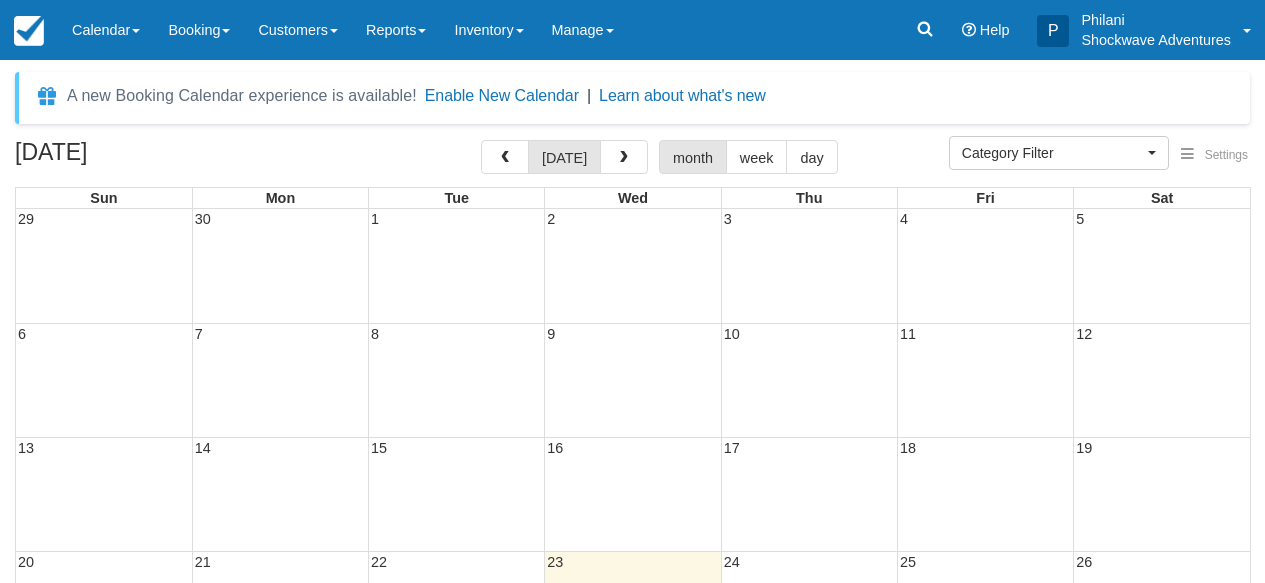 select 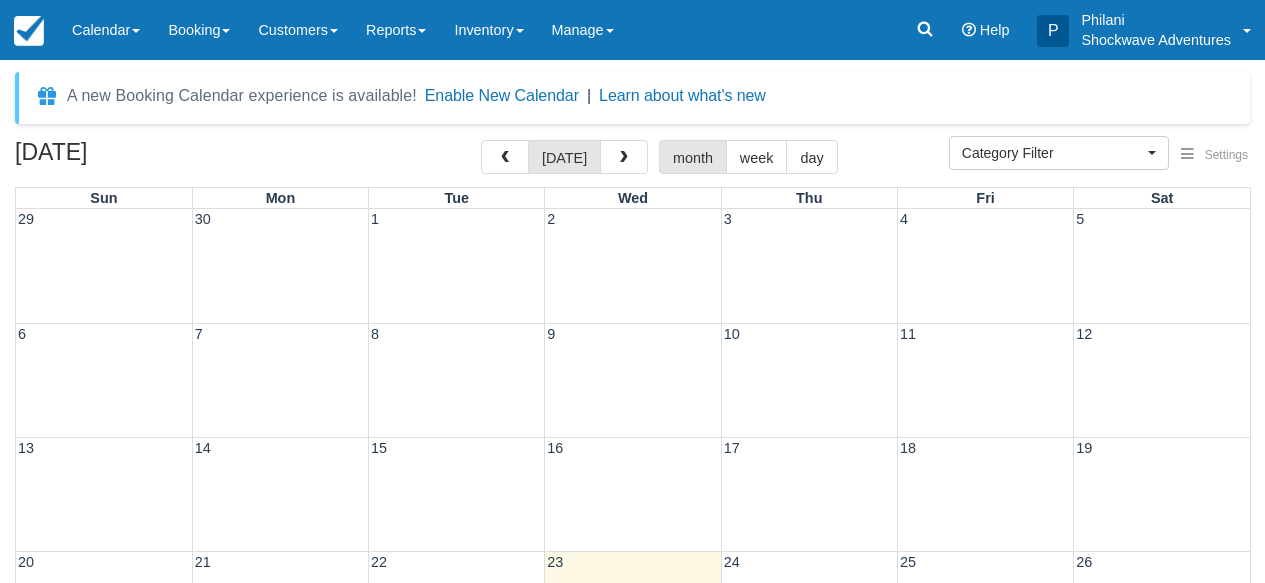 scroll, scrollTop: 0, scrollLeft: 0, axis: both 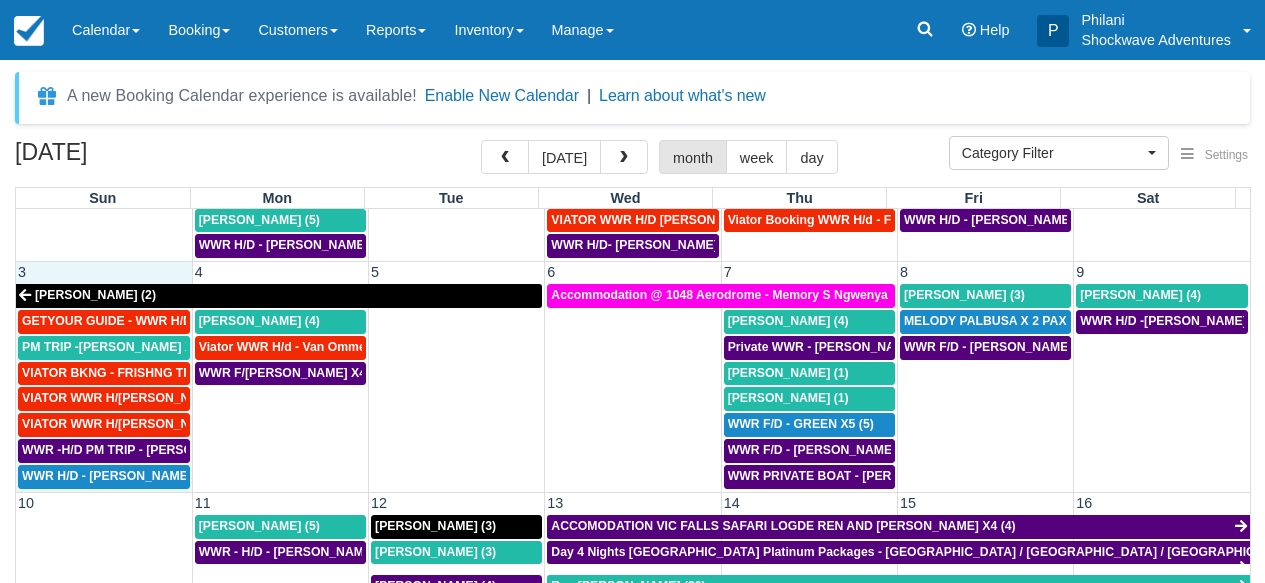 click on "3" at bounding box center (104, 272) 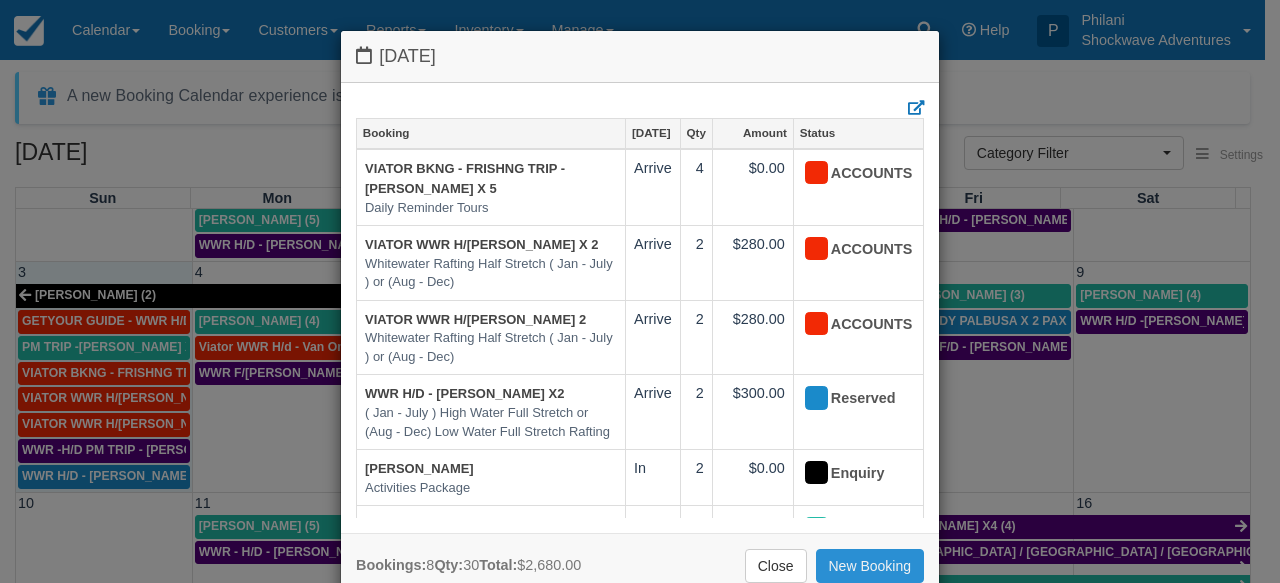 click on "New Booking" at bounding box center [870, 566] 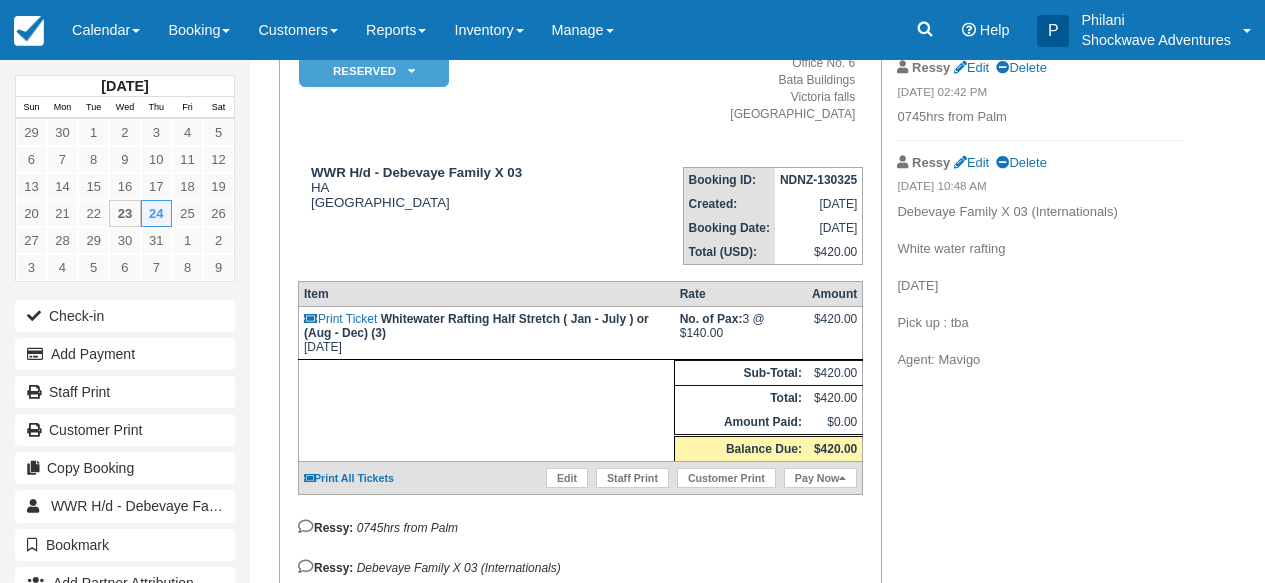 scroll, scrollTop: 190, scrollLeft: 0, axis: vertical 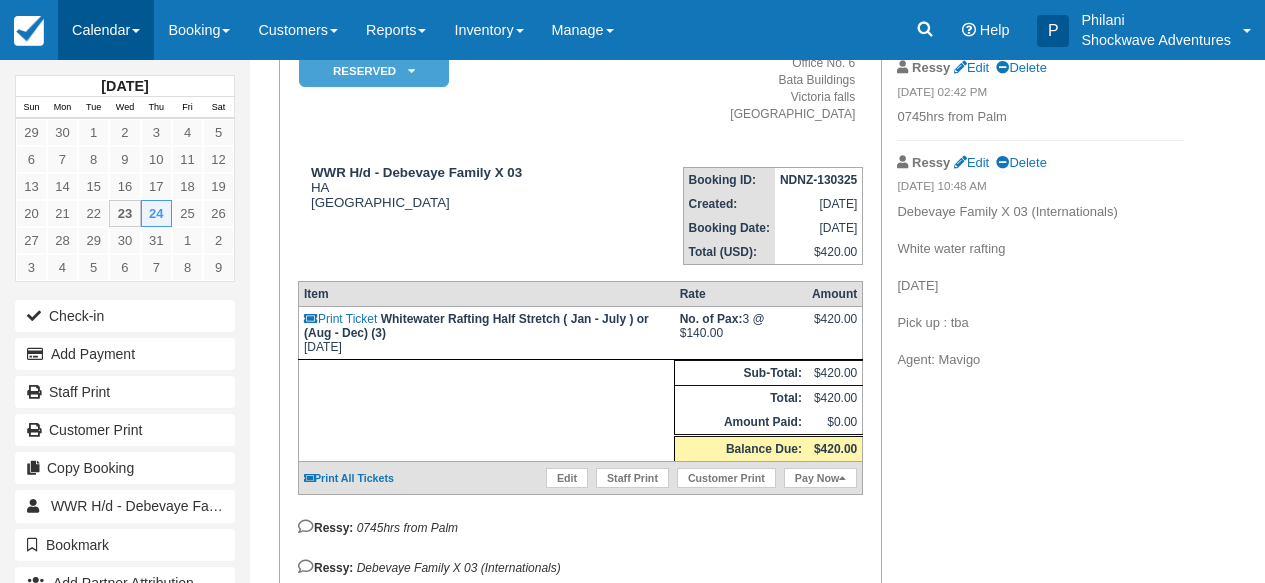 click on "Calendar" at bounding box center (106, 30) 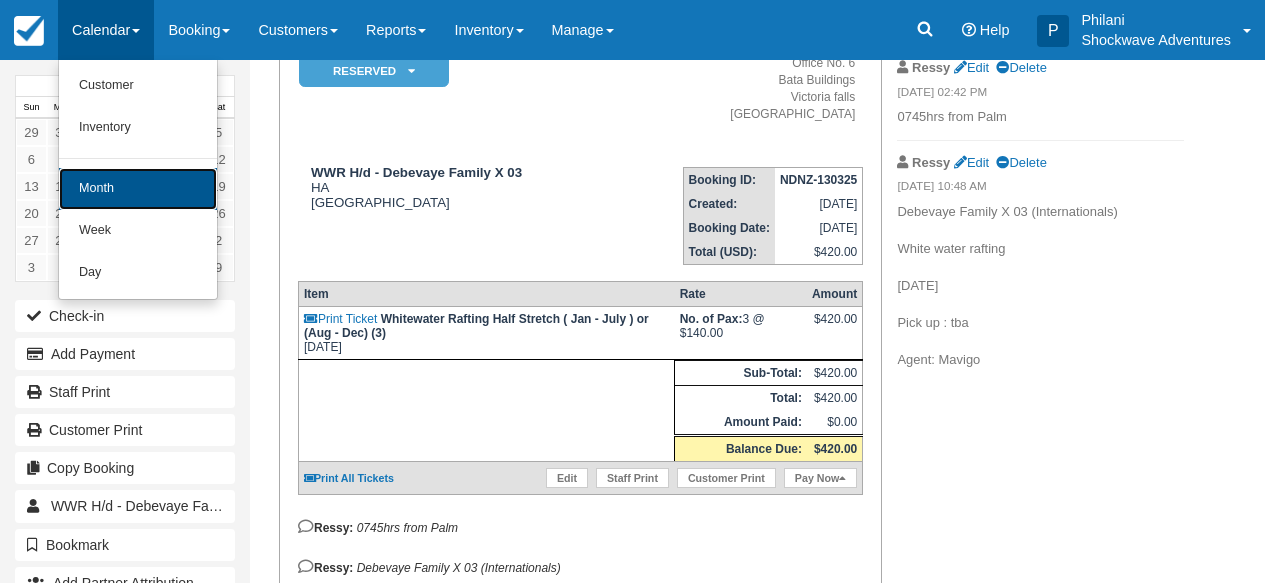click on "Month" at bounding box center (138, 189) 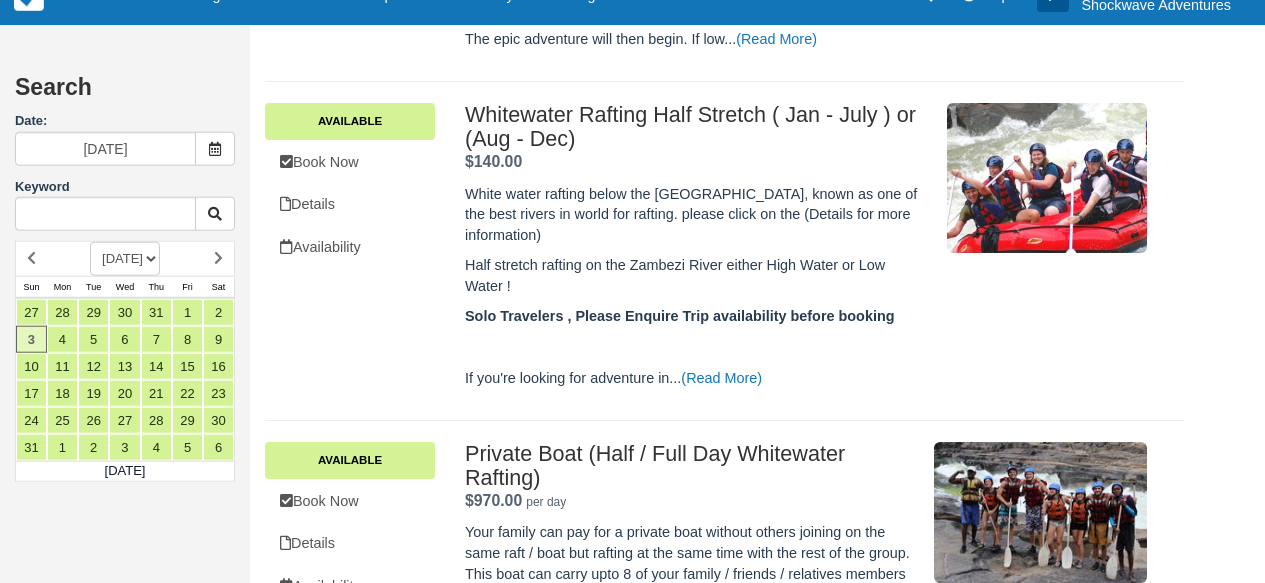 scroll, scrollTop: 544, scrollLeft: 0, axis: vertical 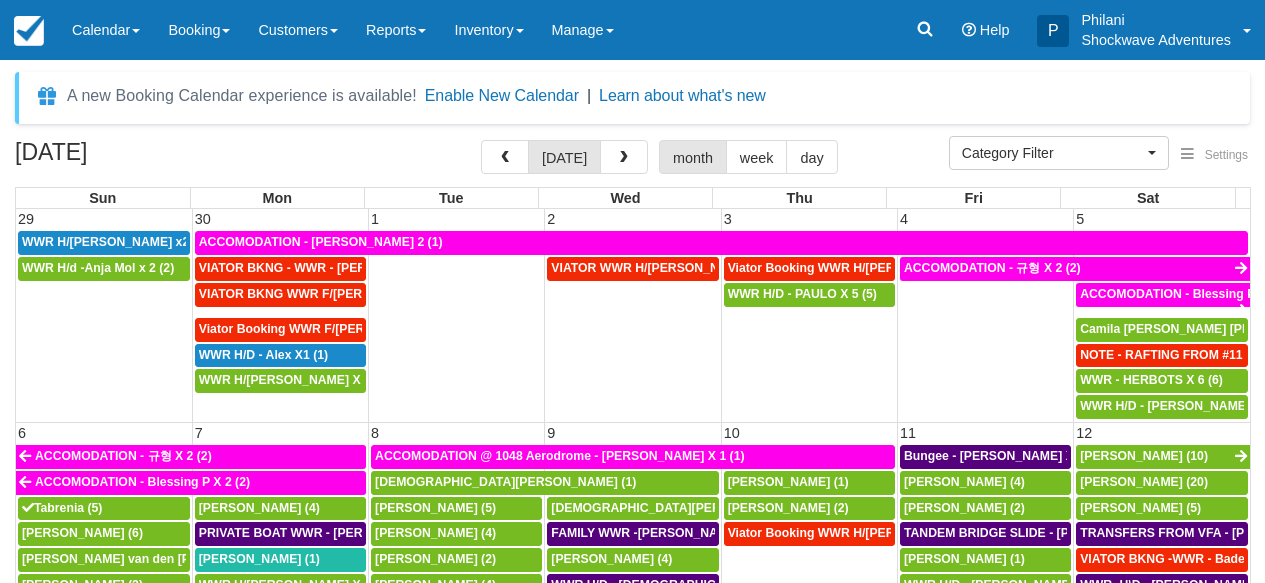 select 